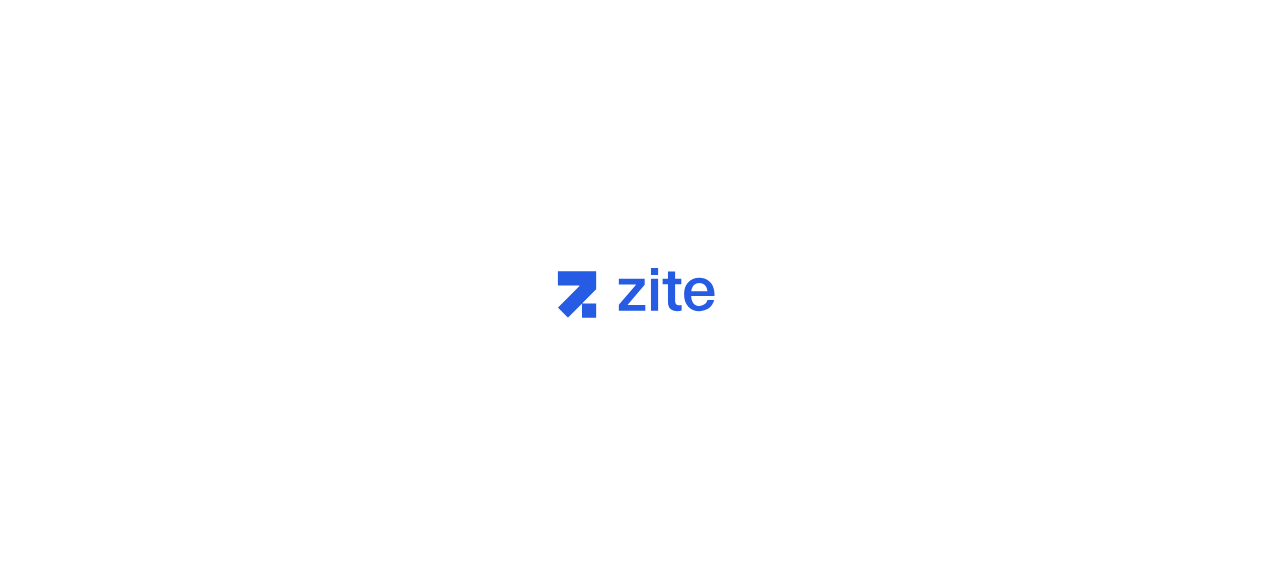scroll, scrollTop: 0, scrollLeft: 0, axis: both 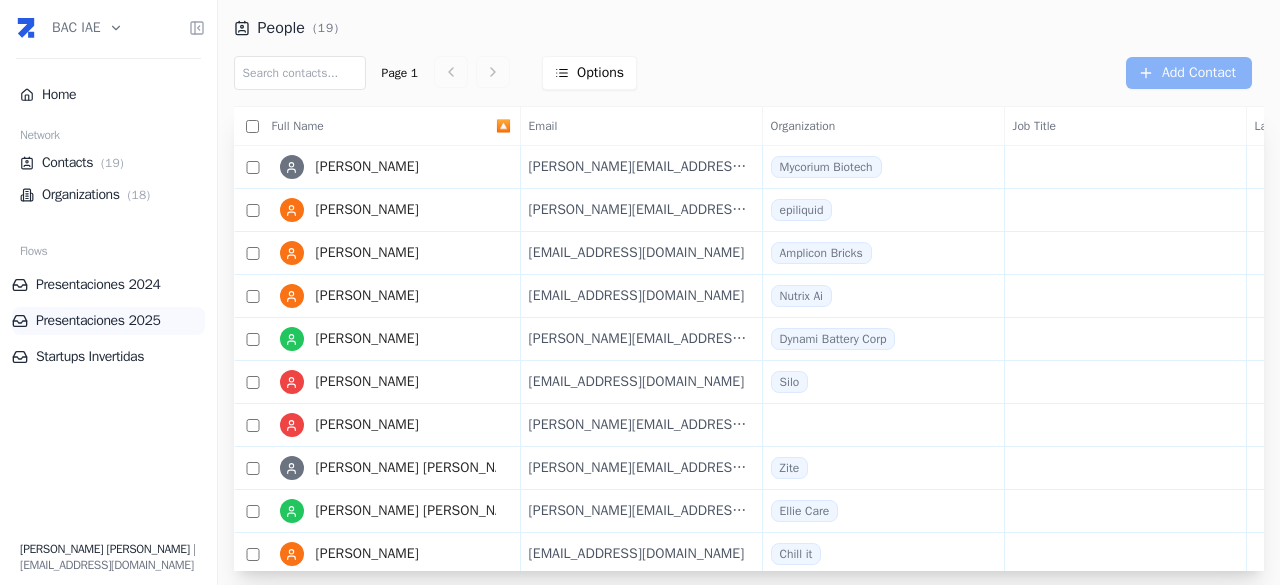 click on "Presentaciones 2025" at bounding box center (108, 321) 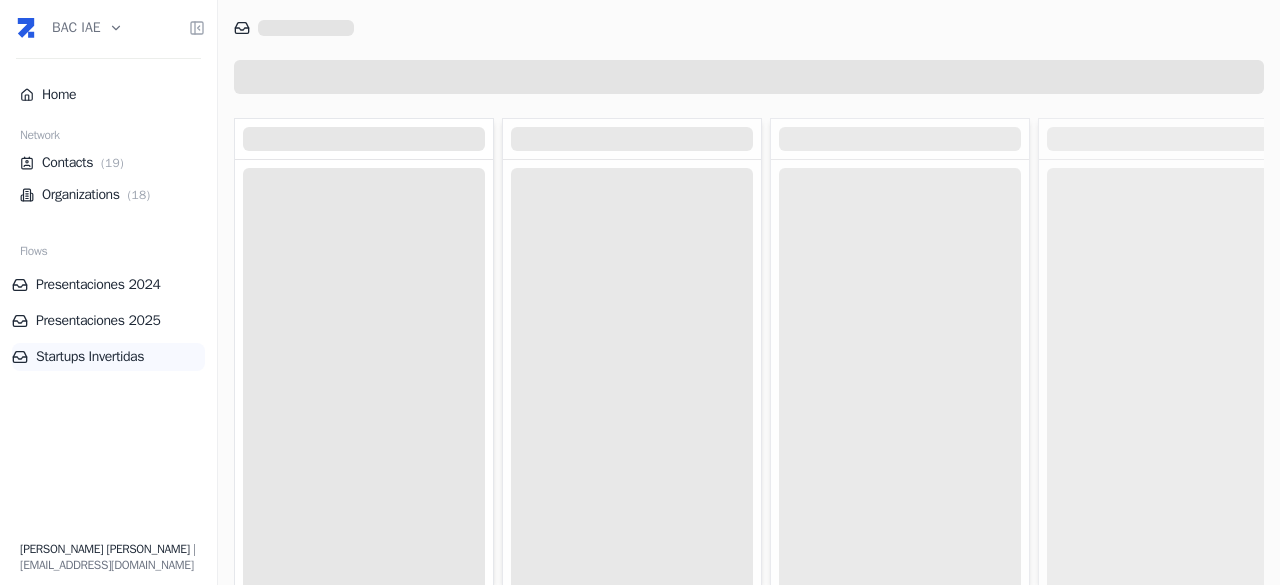 click on "Startups Invertidas" at bounding box center [108, 357] 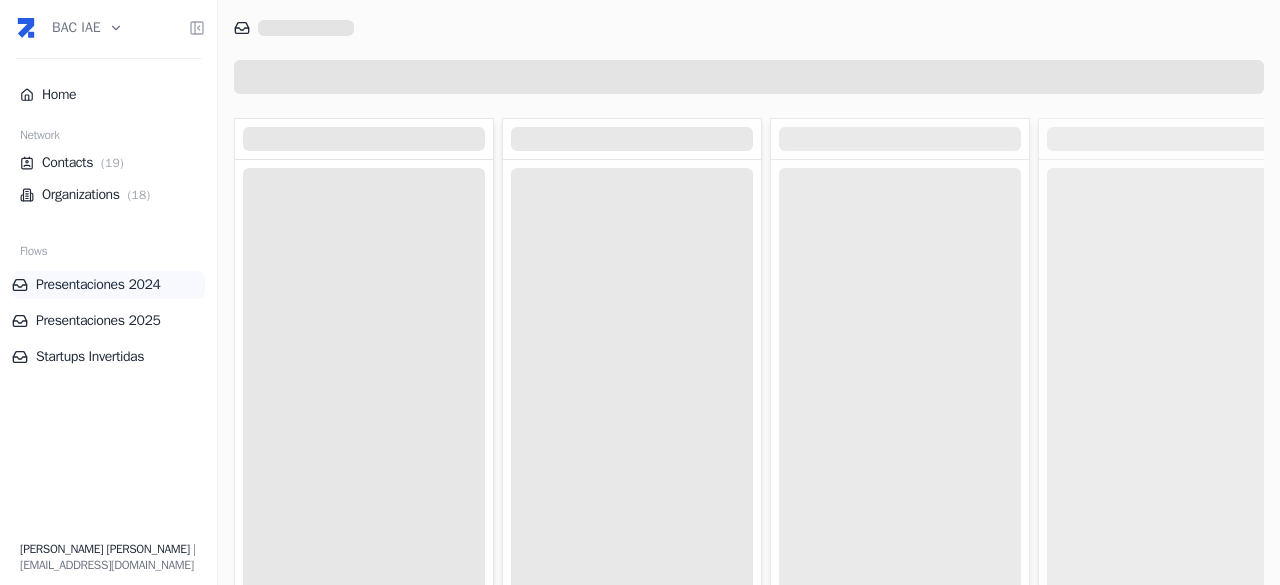 click on "Presentaciones 2024" at bounding box center [108, 285] 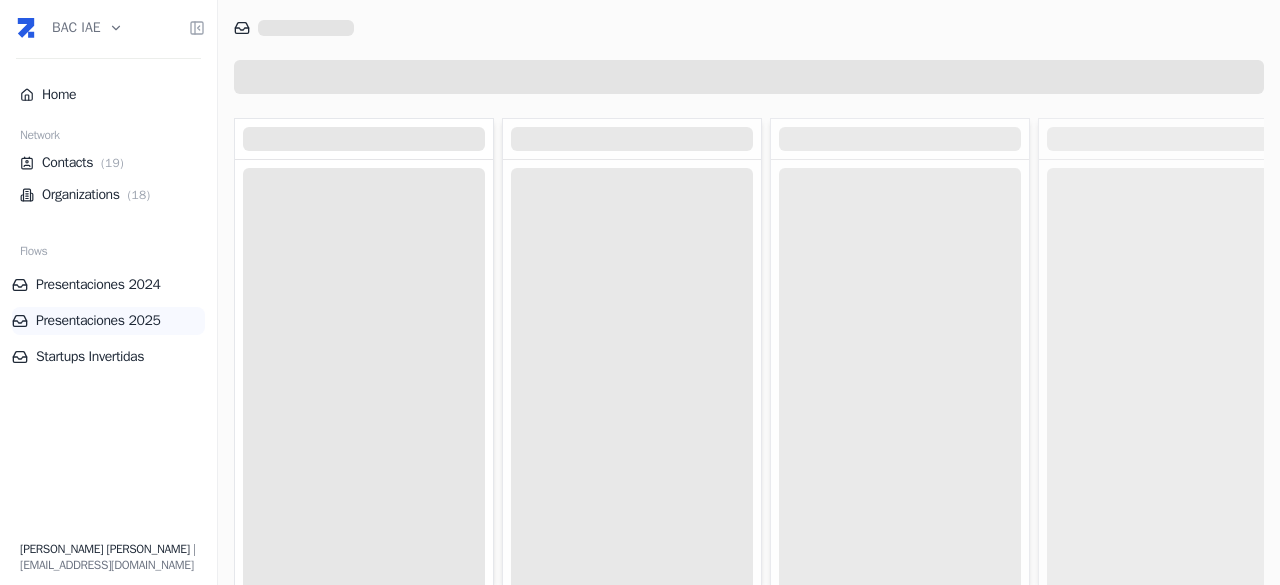 click on "Presentaciones 2025" at bounding box center [108, 321] 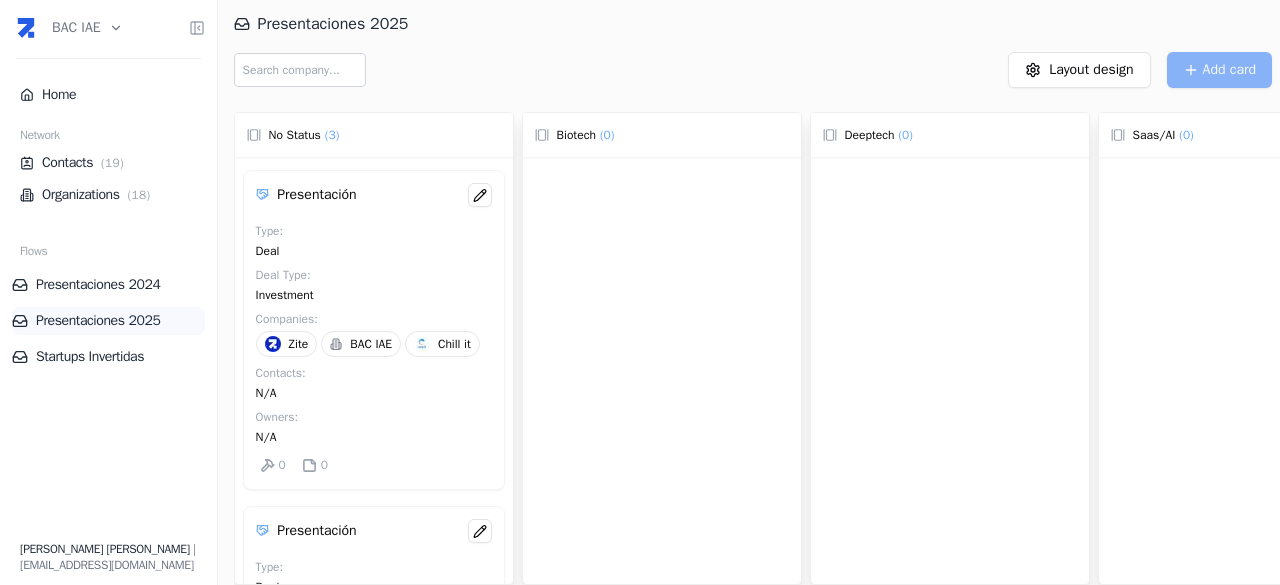 click on "Presentaciones 2025" at bounding box center [108, 321] 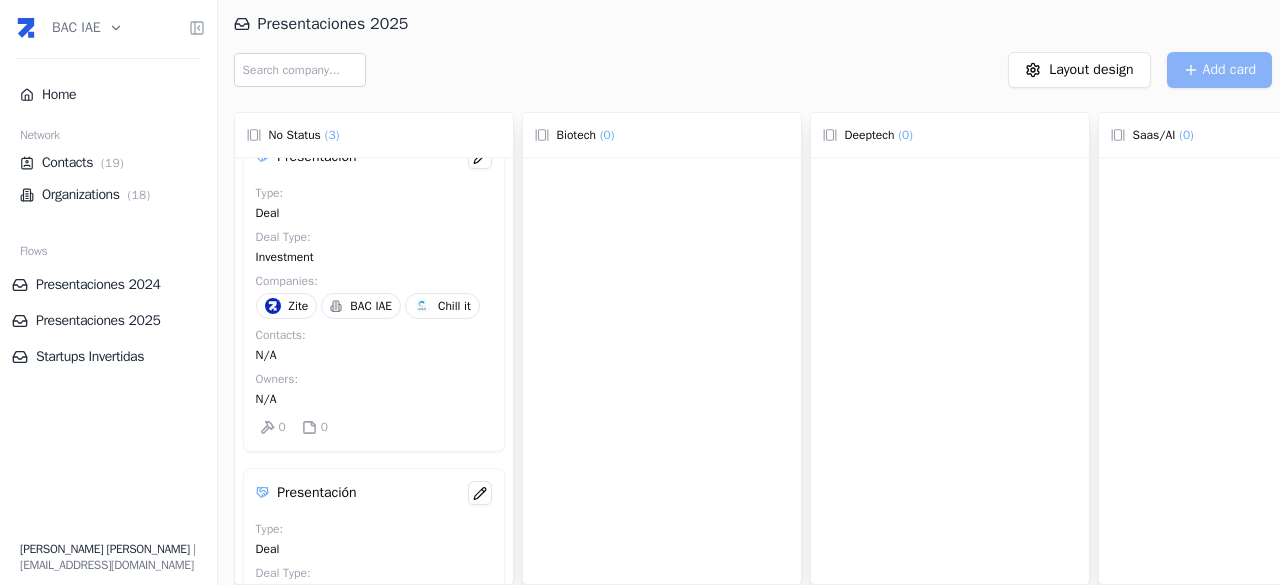 scroll, scrollTop: 0, scrollLeft: 0, axis: both 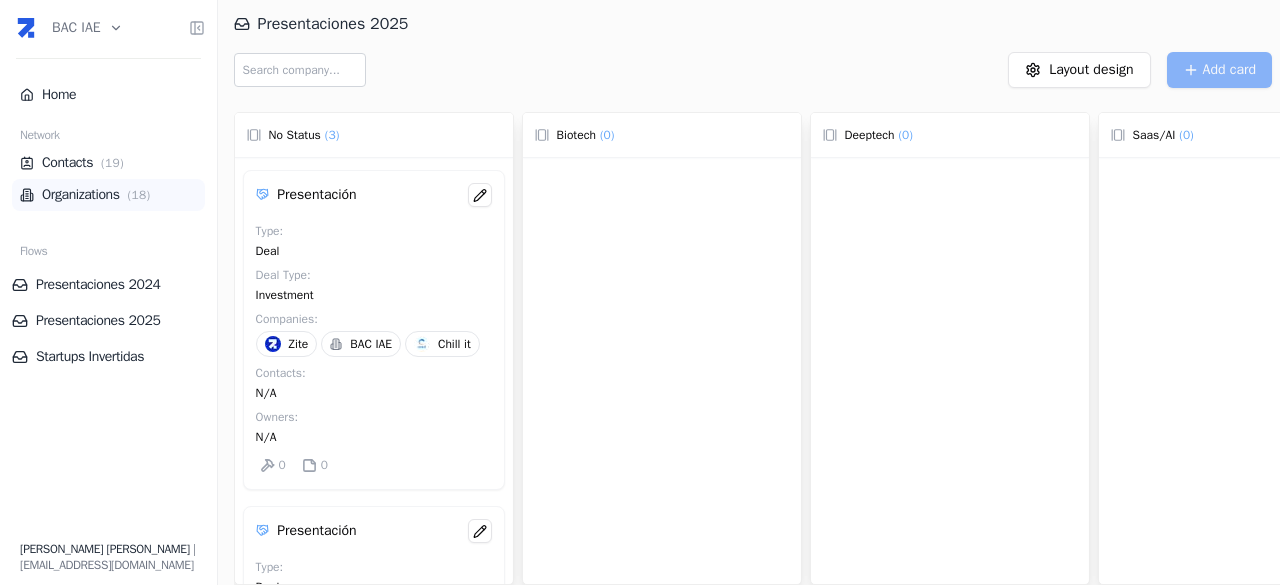 click on "Organizations ( 18 )" at bounding box center [108, 195] 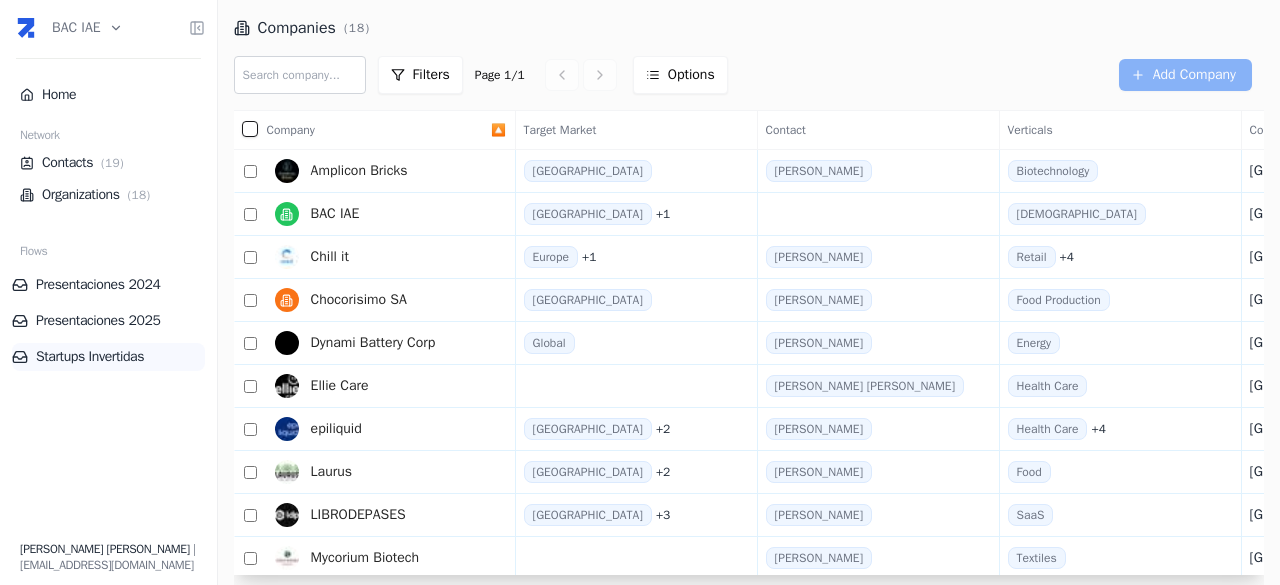 drag, startPoint x: 104, startPoint y: 191, endPoint x: 65, endPoint y: 359, distance: 172.46739 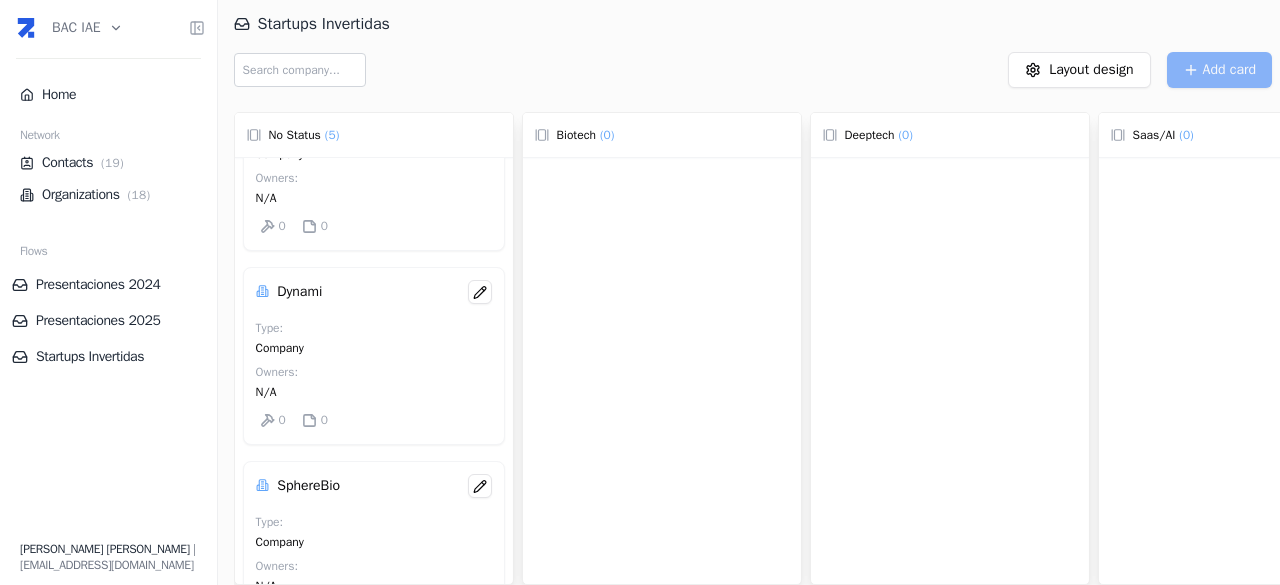 scroll, scrollTop: 486, scrollLeft: 0, axis: vertical 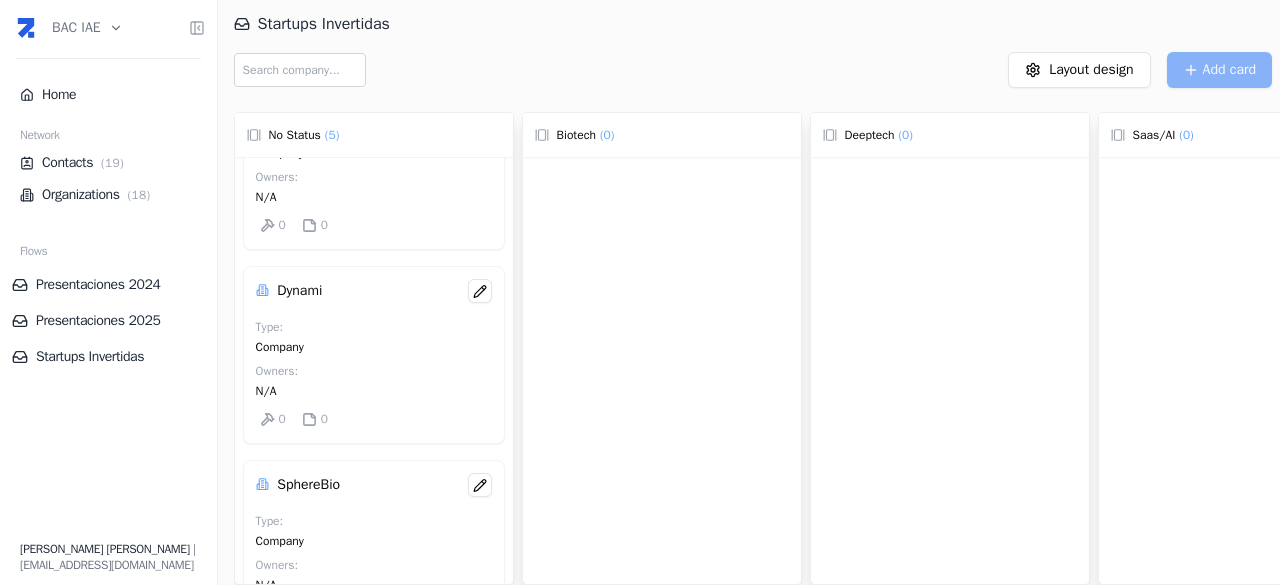 click on "Dynami" at bounding box center [299, 291] 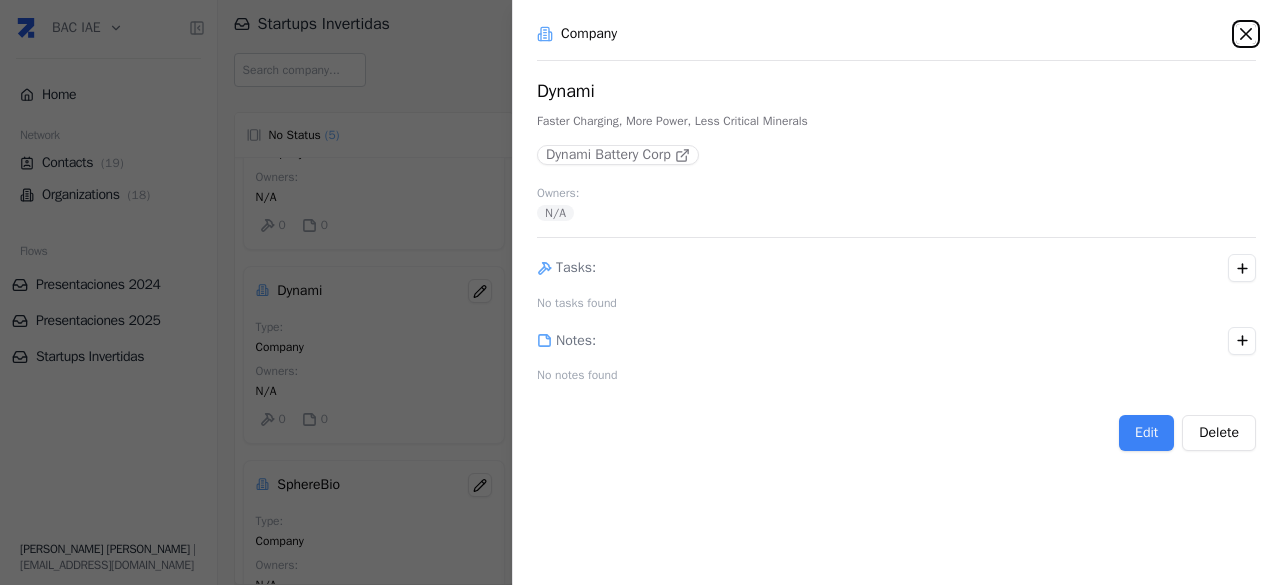 click 